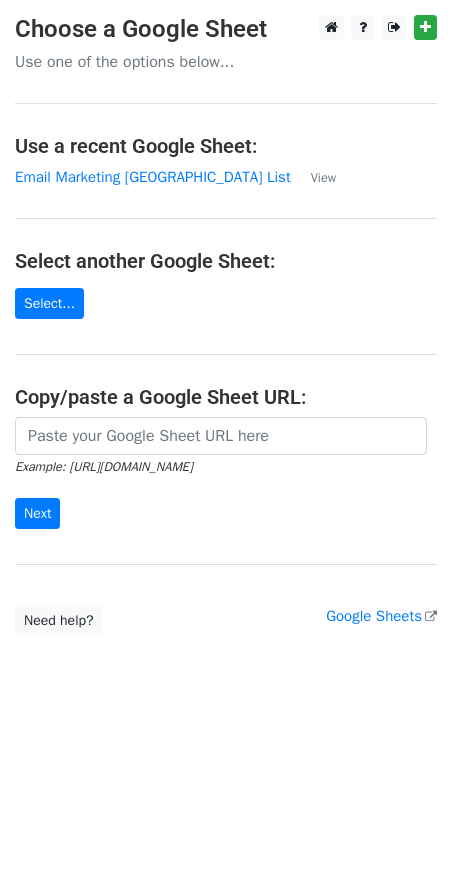 scroll, scrollTop: 0, scrollLeft: 0, axis: both 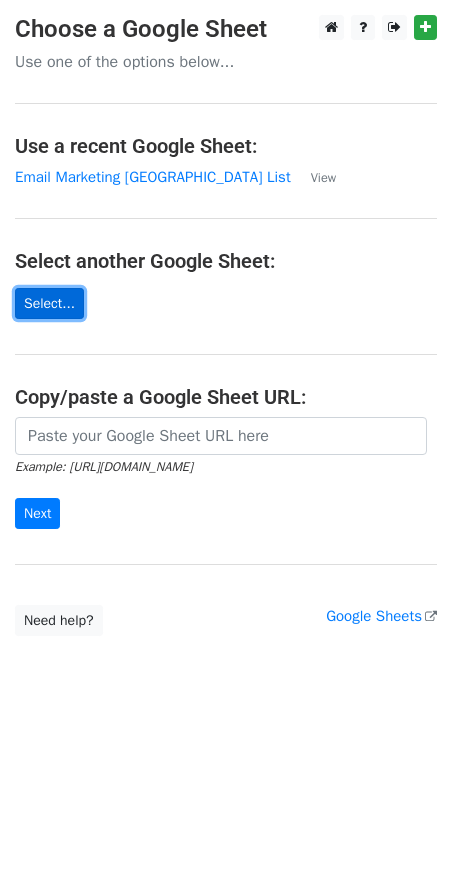 click on "Select..." at bounding box center (49, 303) 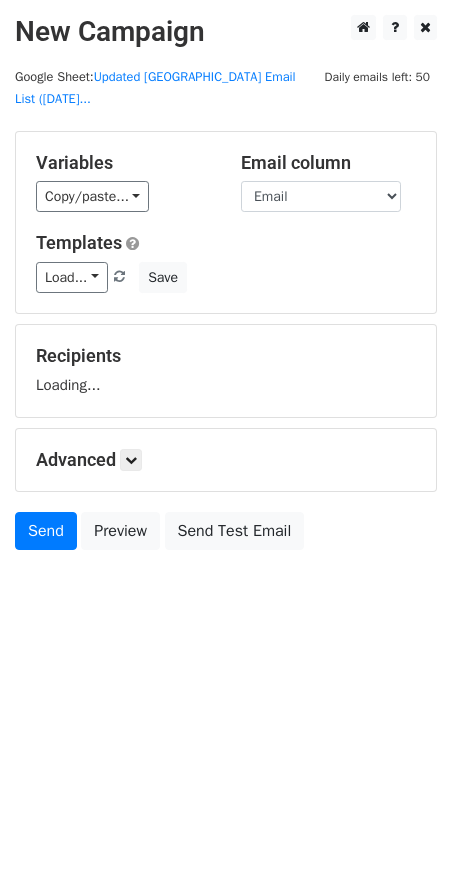 scroll, scrollTop: 0, scrollLeft: 0, axis: both 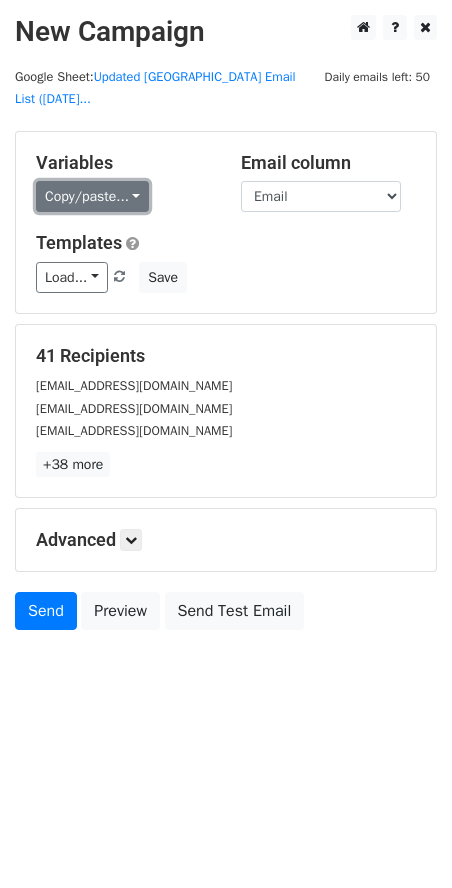 click on "Copy/paste..." at bounding box center (92, 196) 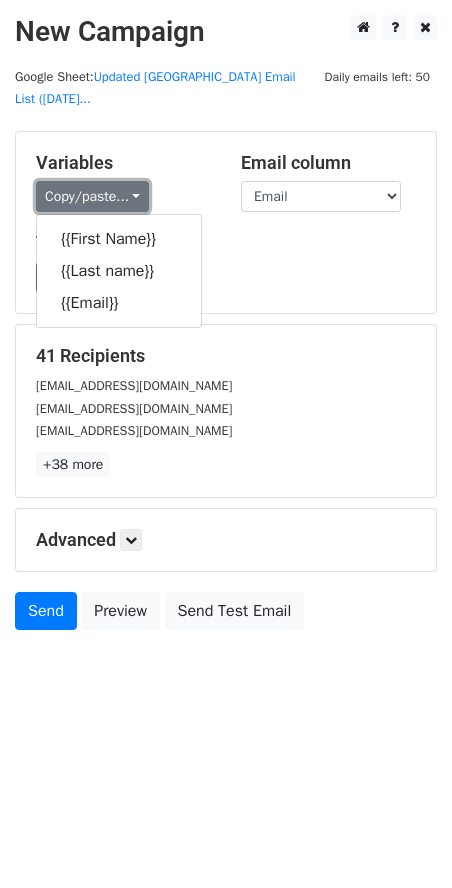 click on "Copy/paste..." at bounding box center (92, 196) 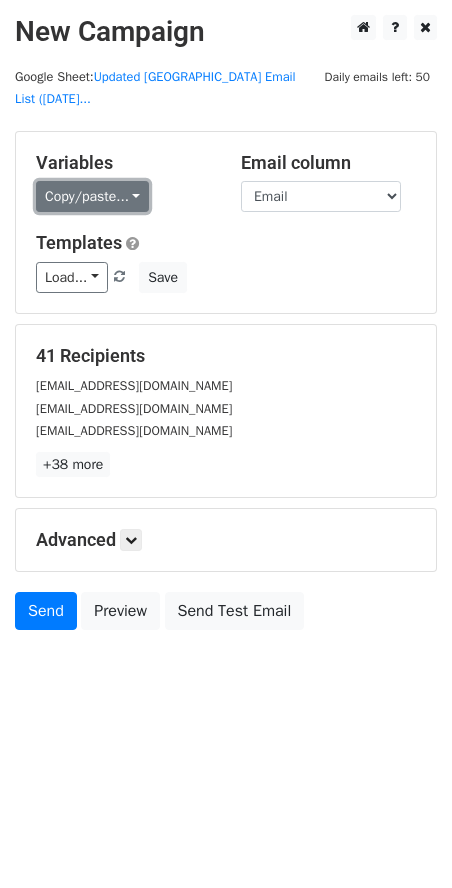 click on "Copy/paste..." at bounding box center [92, 196] 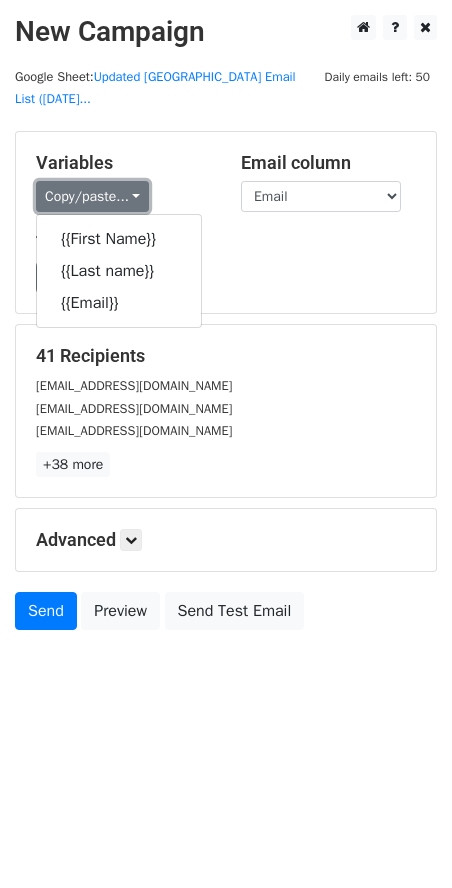 click on "Copy/paste..." at bounding box center [92, 196] 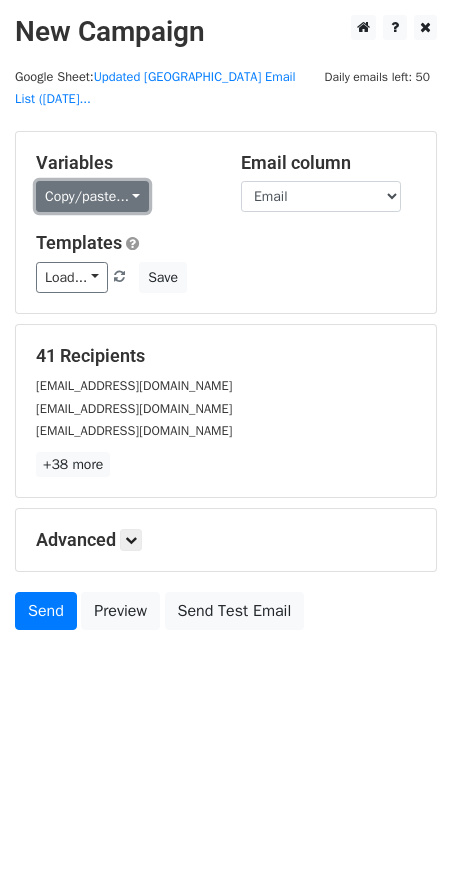 click on "Copy/paste..." at bounding box center [92, 196] 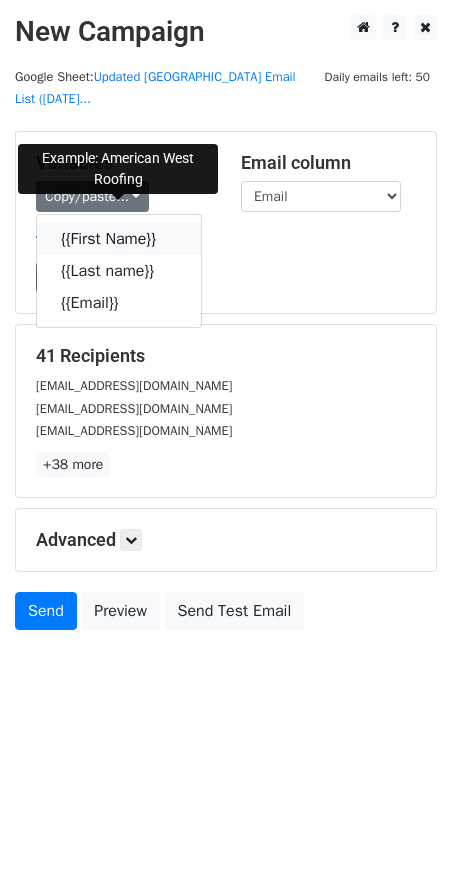 click on "{{First Name}}" at bounding box center (119, 239) 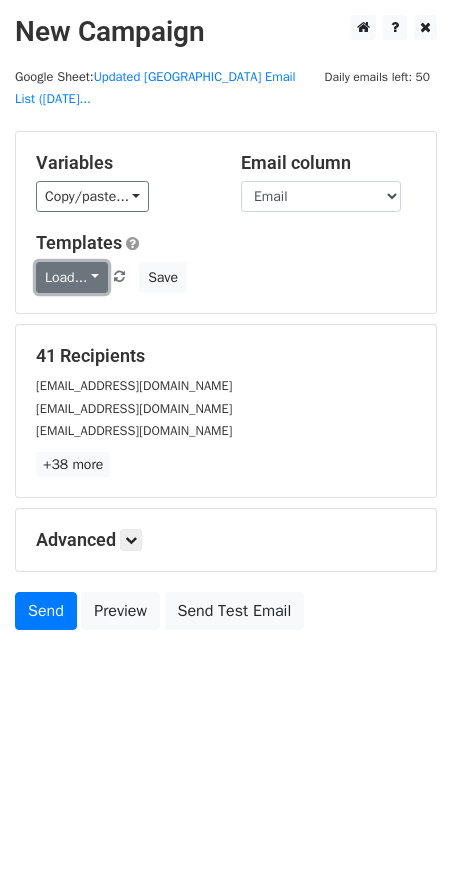 click on "Load..." at bounding box center (72, 277) 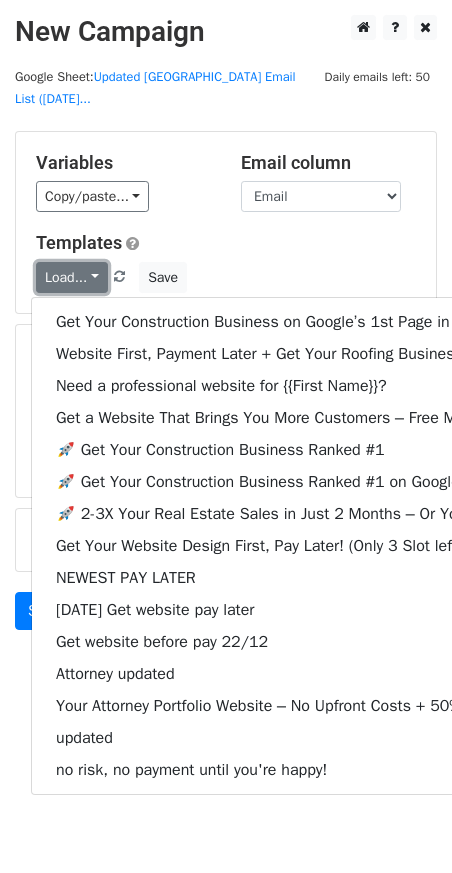 click on "Load..." at bounding box center [72, 277] 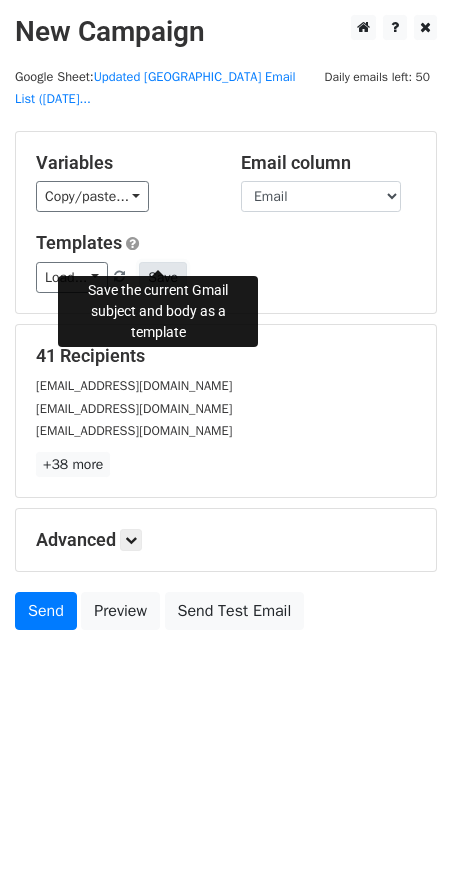 click on "Save" at bounding box center (163, 277) 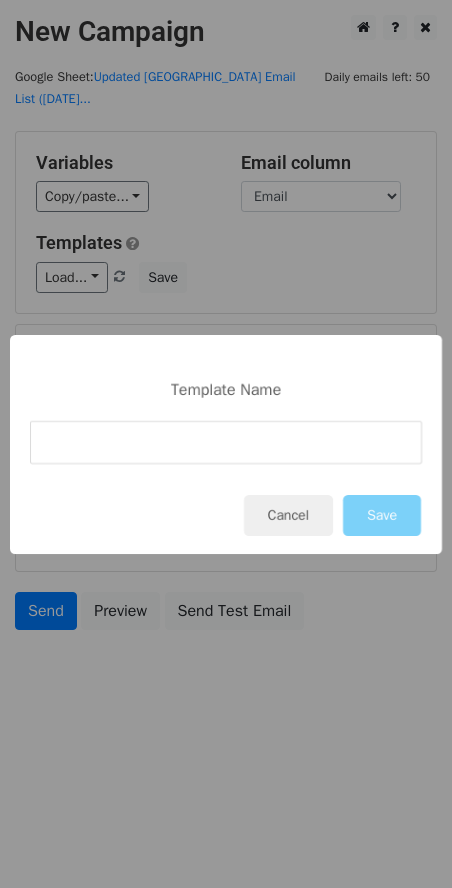 click at bounding box center (226, 442) 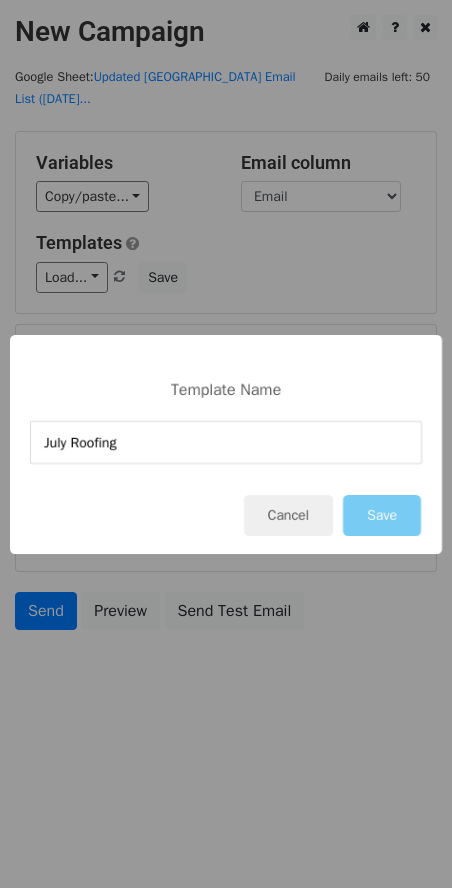 type on "July Roofing" 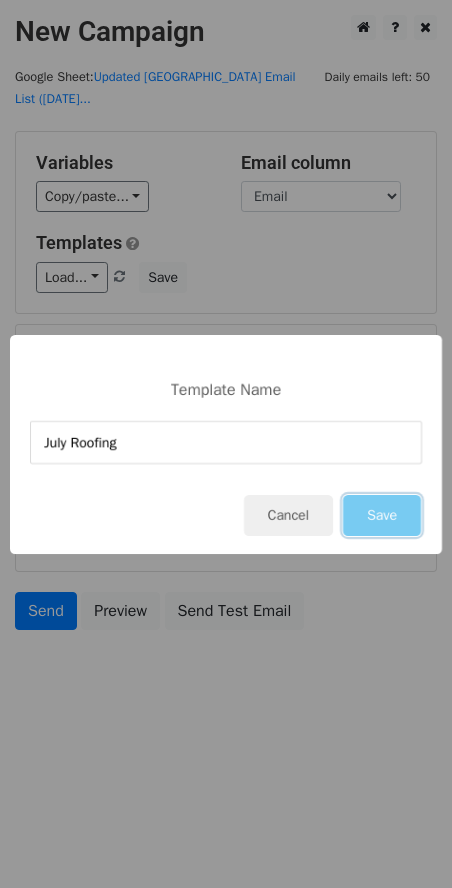 click on "Save" at bounding box center (382, 515) 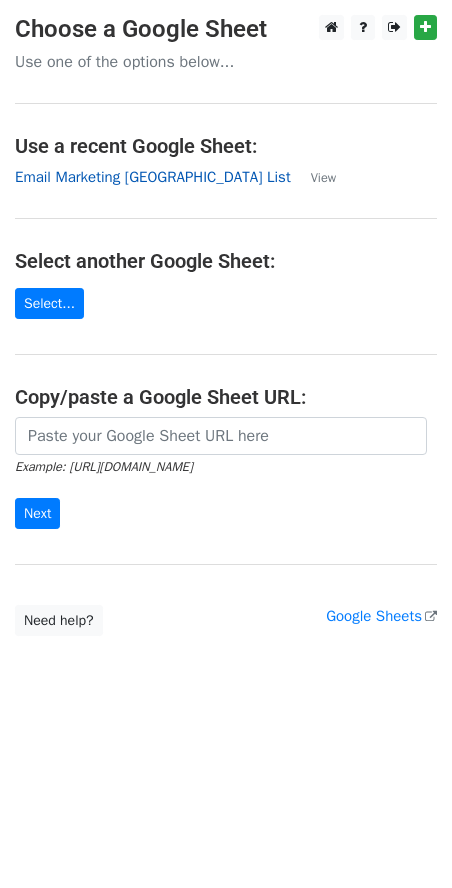 scroll, scrollTop: 0, scrollLeft: 0, axis: both 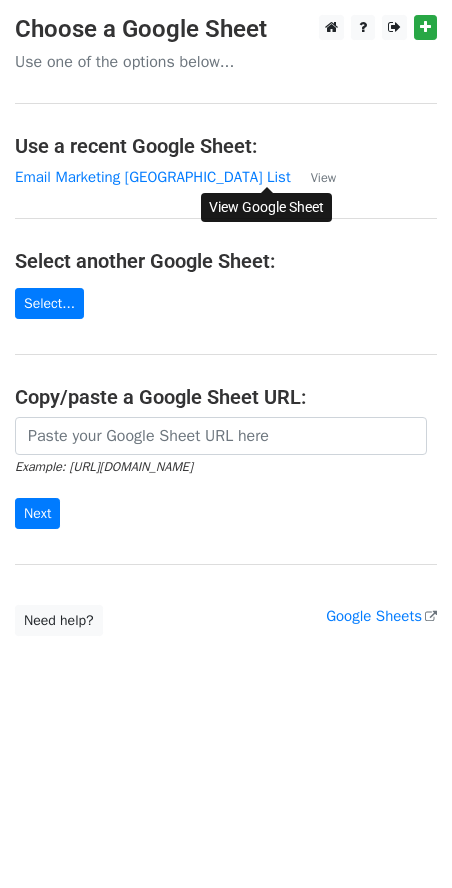 click on "View" at bounding box center [323, 178] 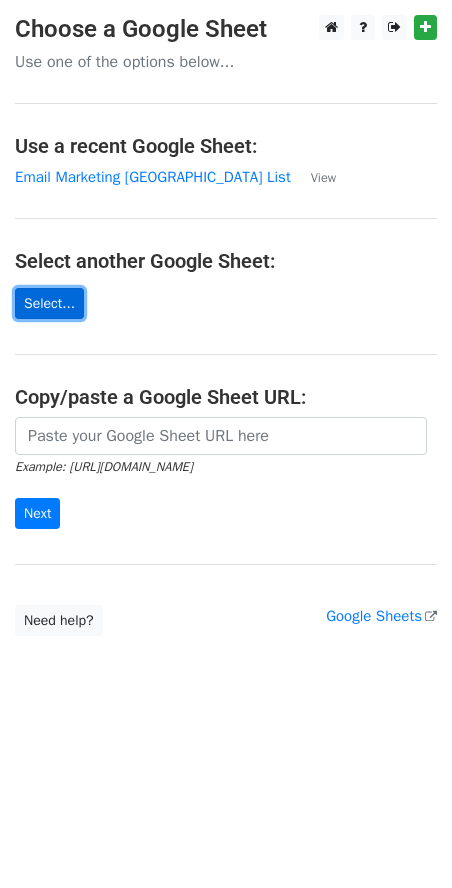 click on "Select..." at bounding box center [49, 303] 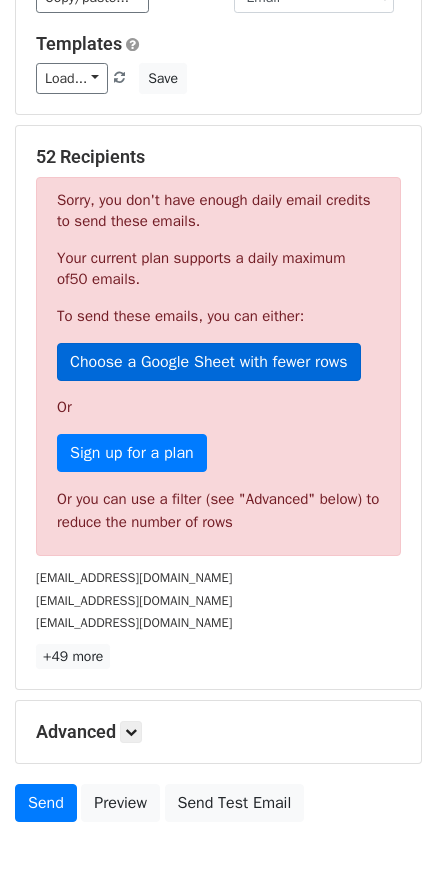 scroll, scrollTop: 200, scrollLeft: 0, axis: vertical 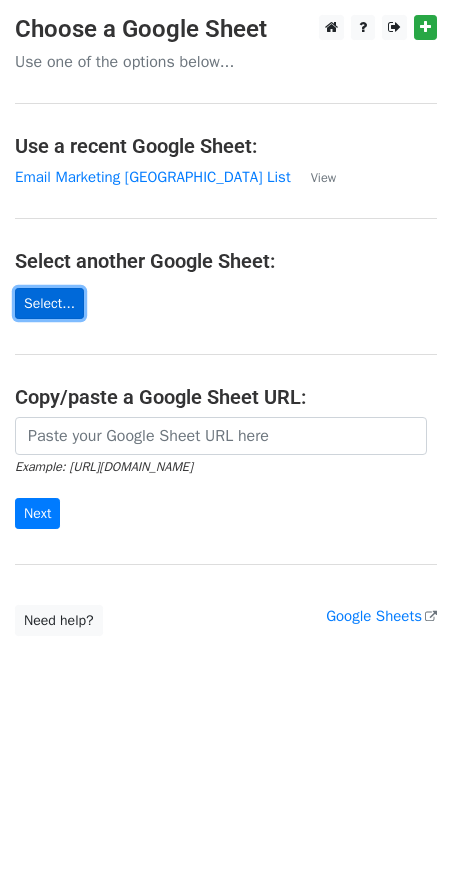 click on "Select..." at bounding box center (49, 303) 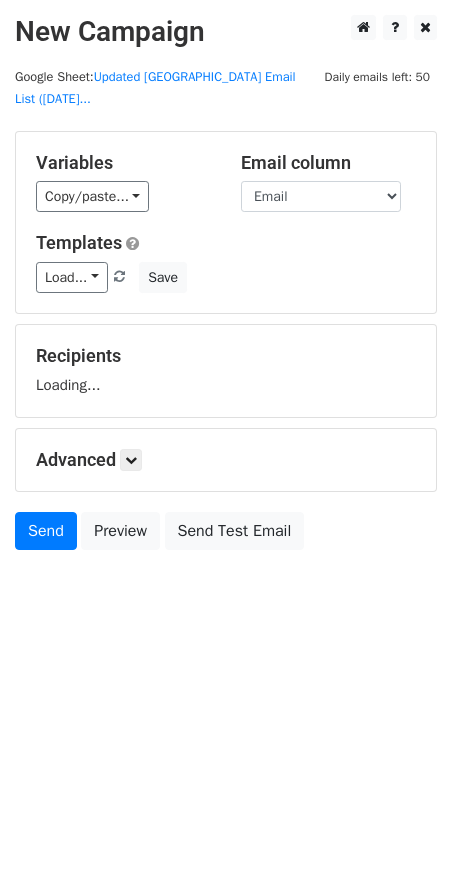scroll, scrollTop: 0, scrollLeft: 0, axis: both 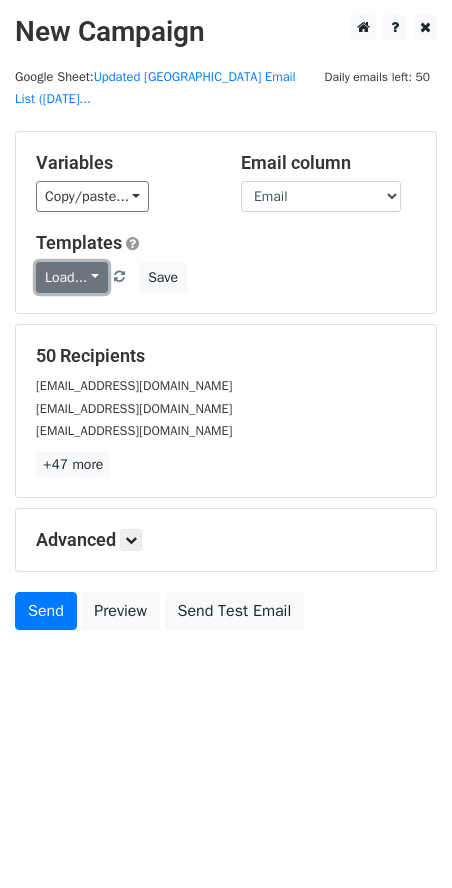 click on "Load..." at bounding box center (72, 277) 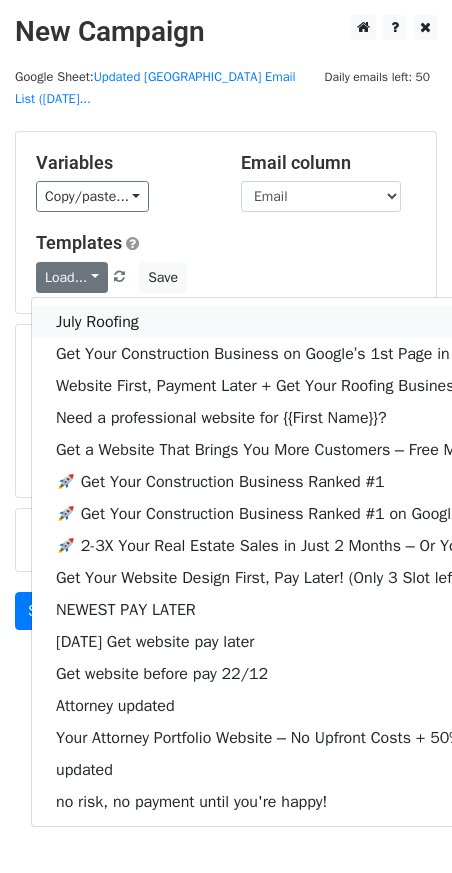 click on "July Roofing" at bounding box center [369, 322] 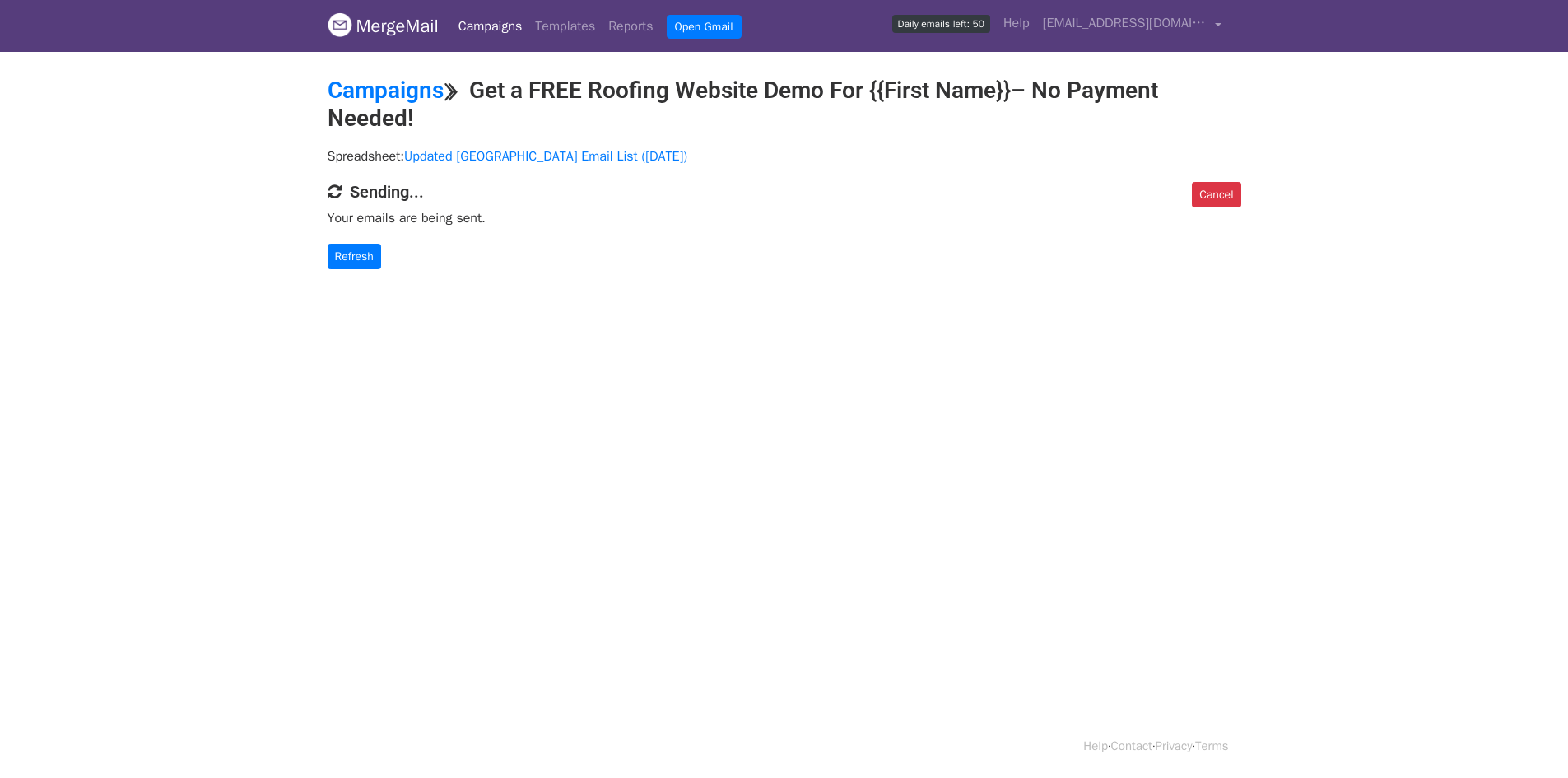 scroll, scrollTop: 0, scrollLeft: 0, axis: both 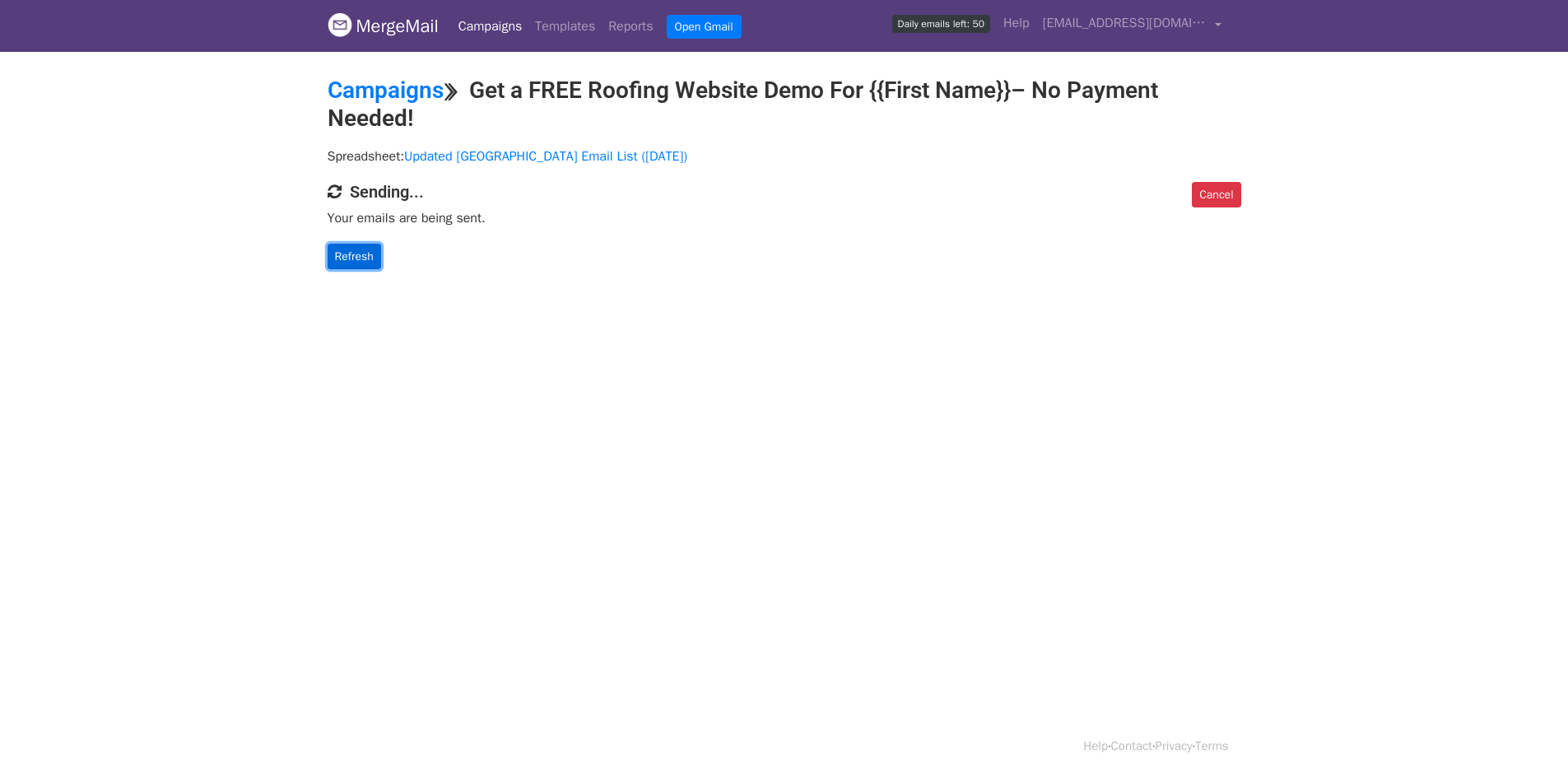click on "Refresh" at bounding box center [354, 256] 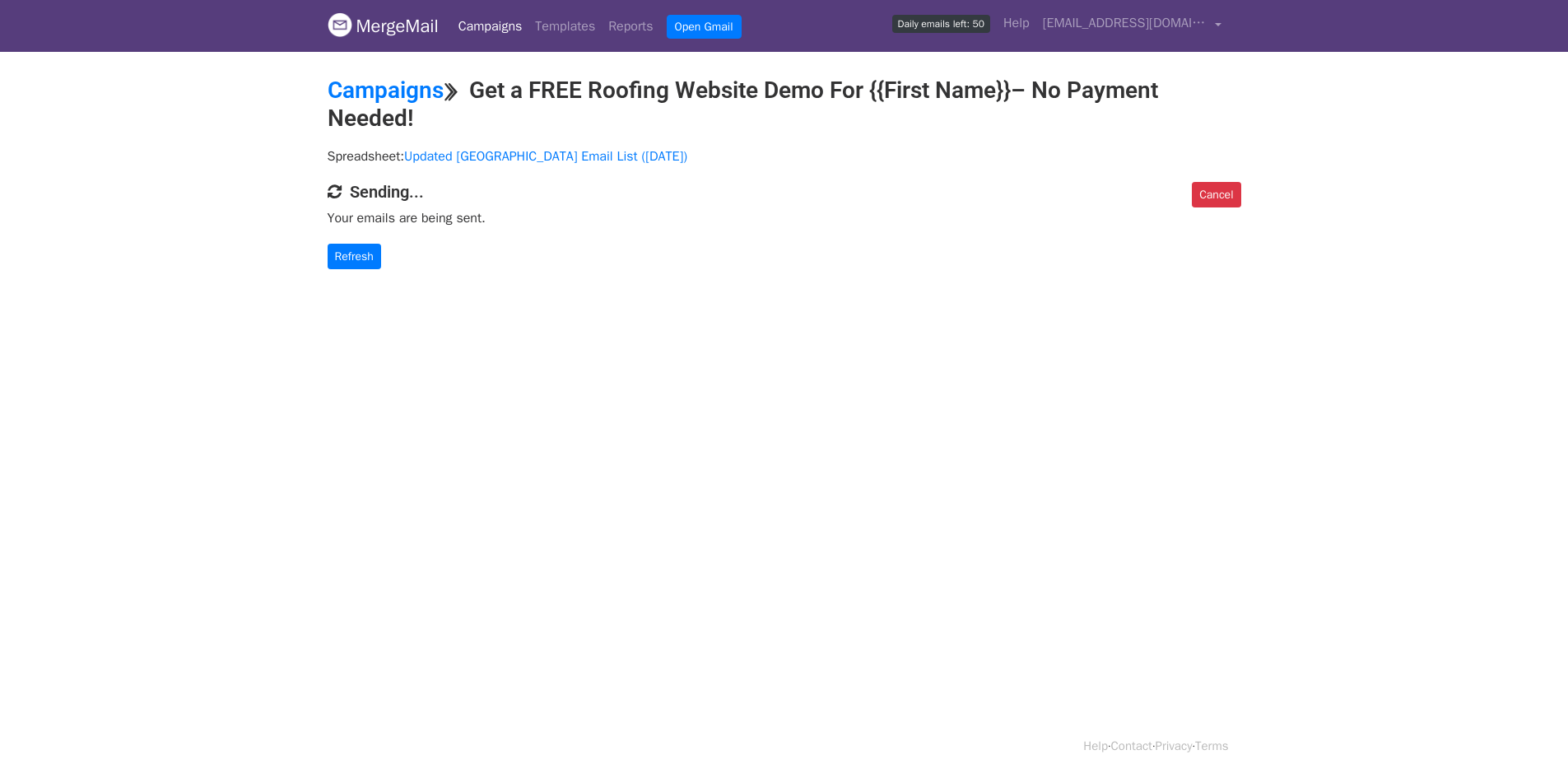scroll, scrollTop: 0, scrollLeft: 0, axis: both 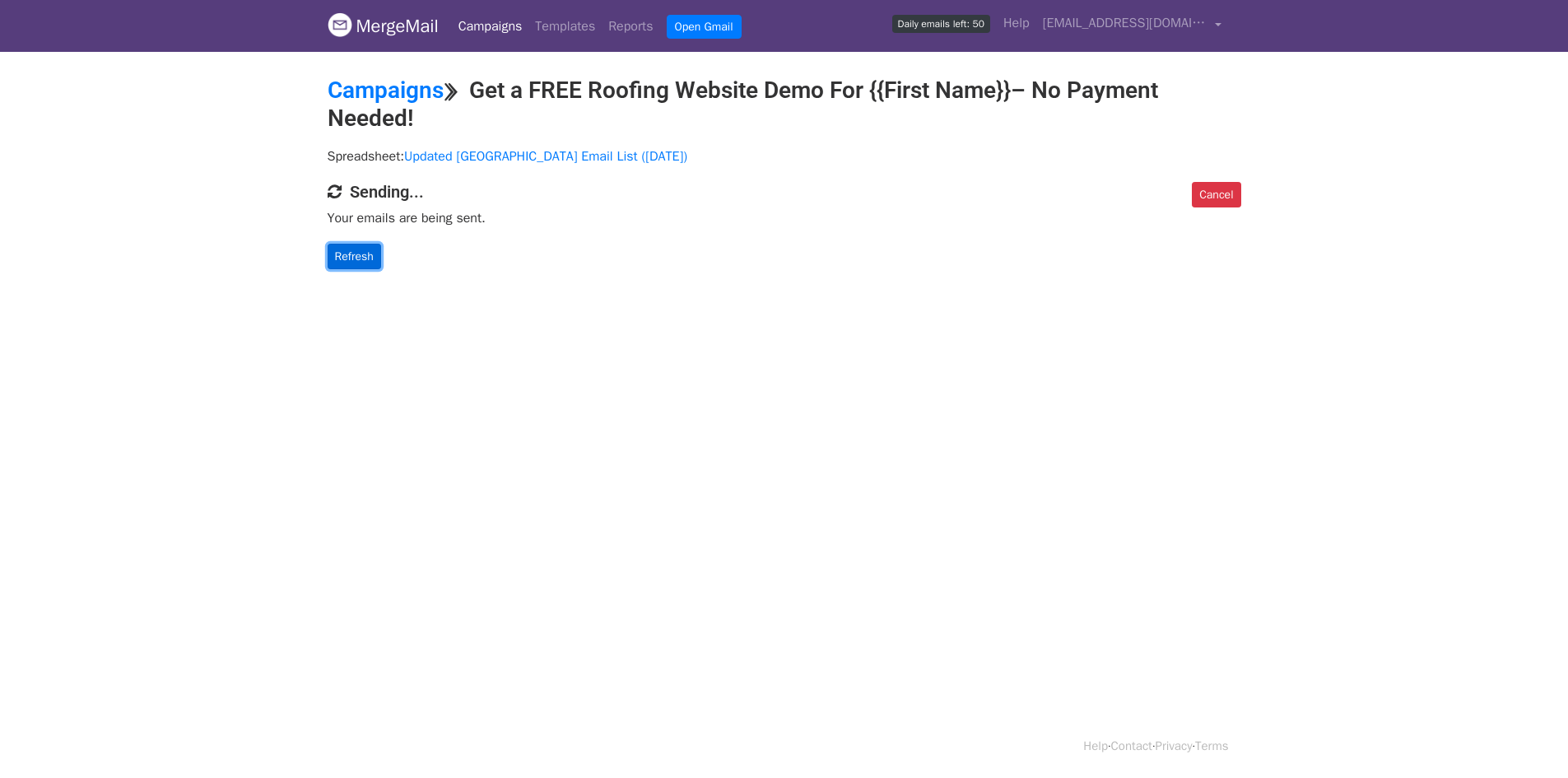 click on "Refresh" at bounding box center (354, 256) 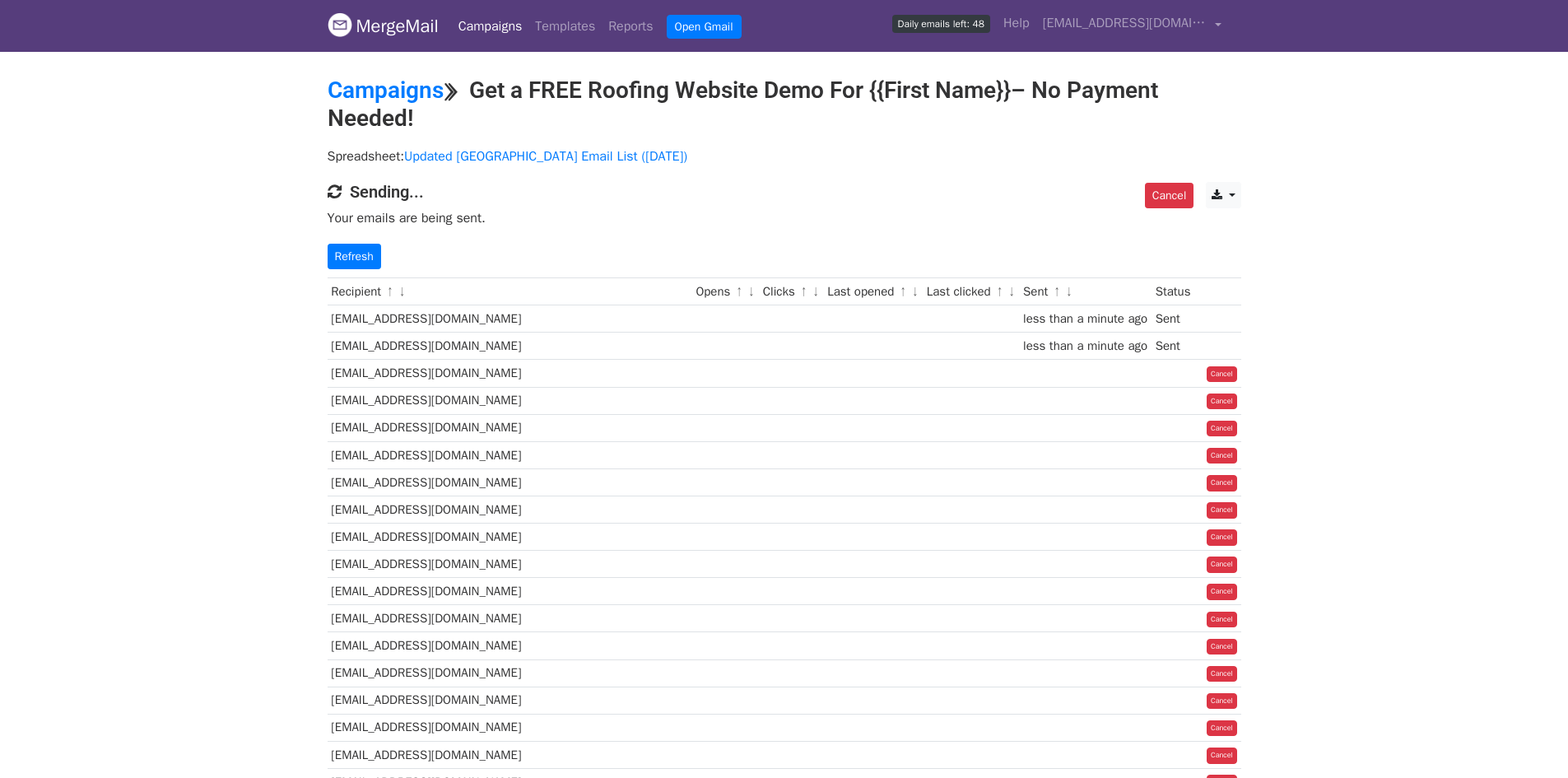 scroll, scrollTop: 0, scrollLeft: 0, axis: both 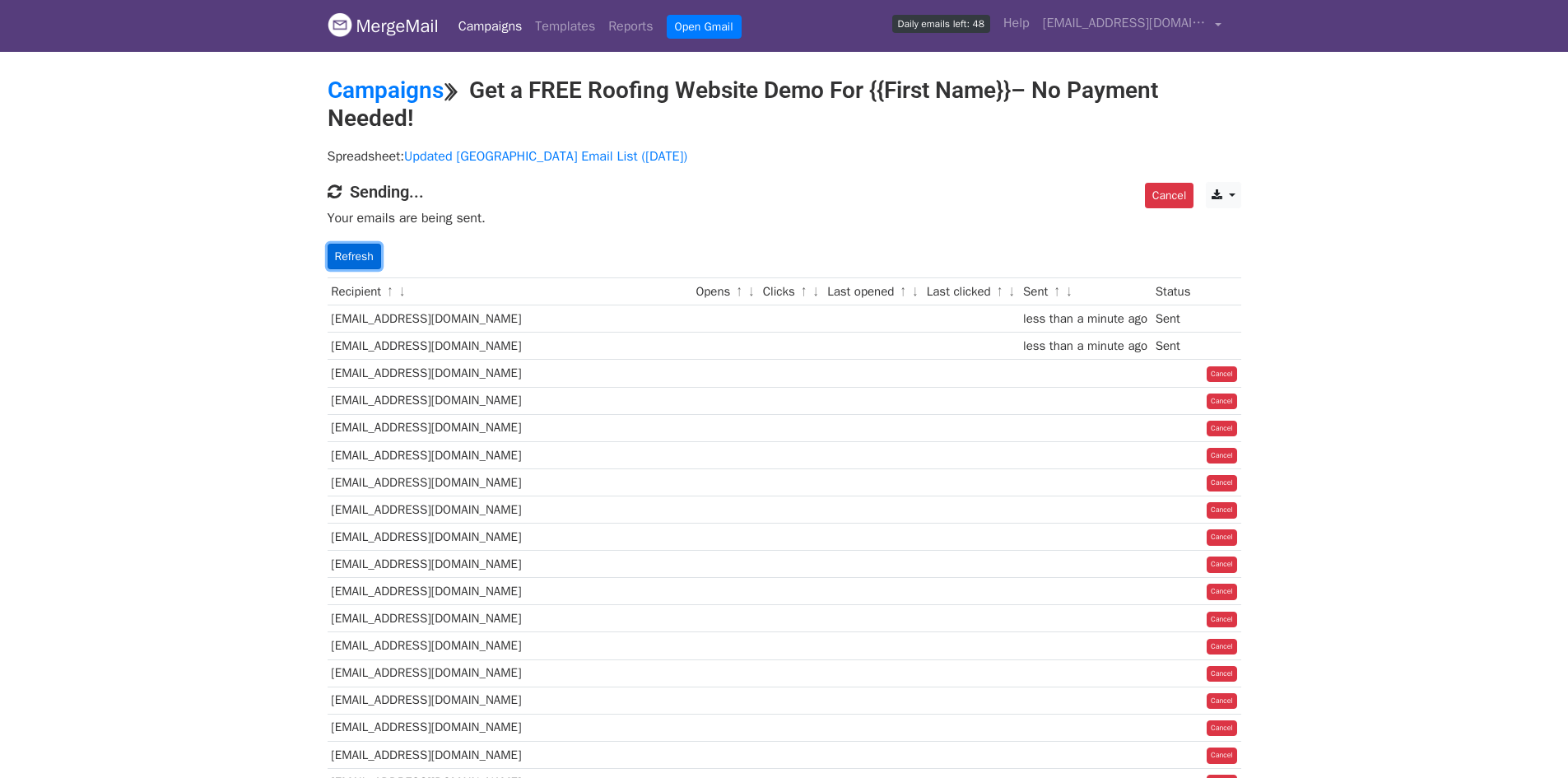click on "Refresh" at bounding box center [354, 256] 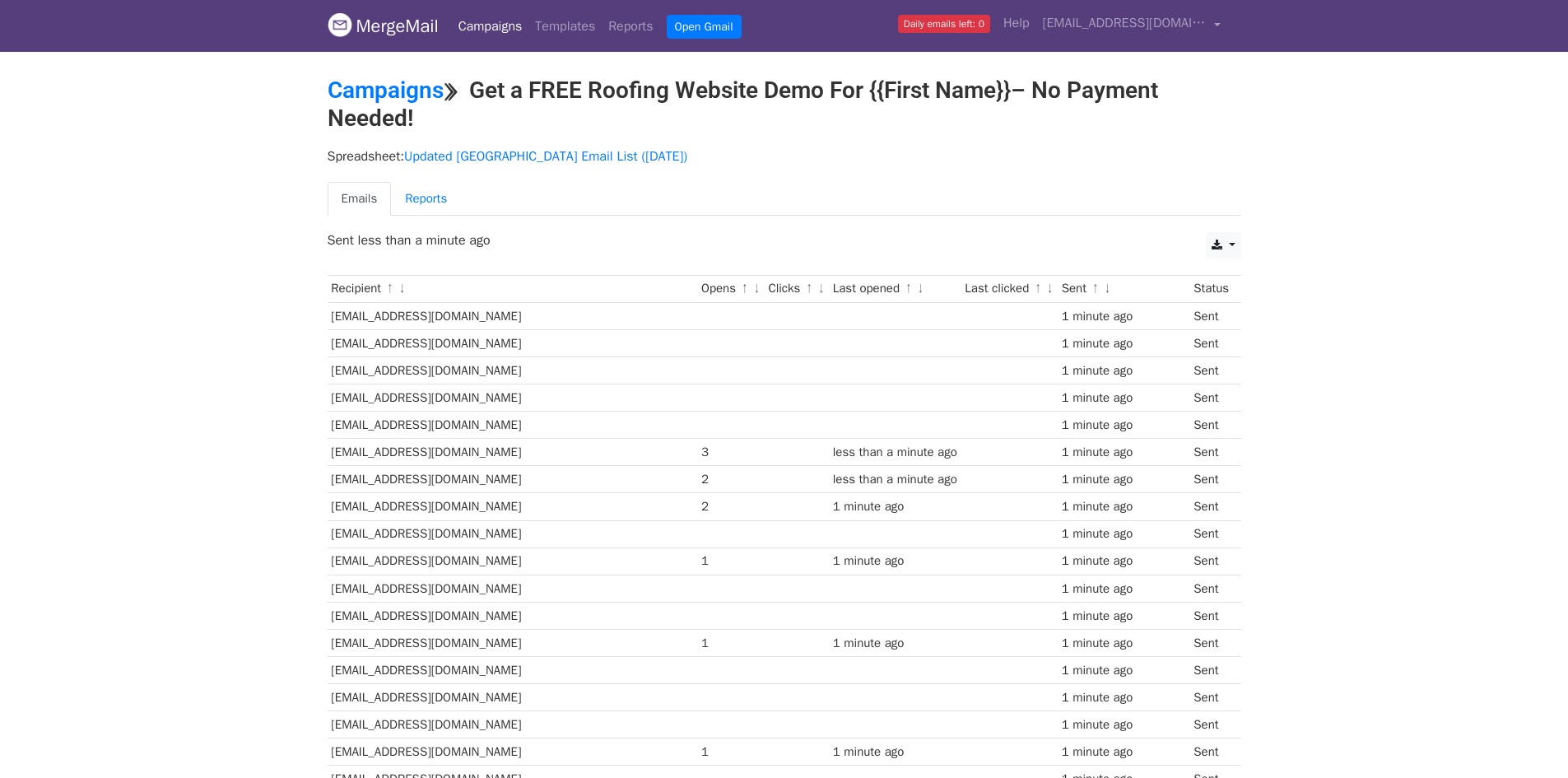 scroll, scrollTop: 0, scrollLeft: 0, axis: both 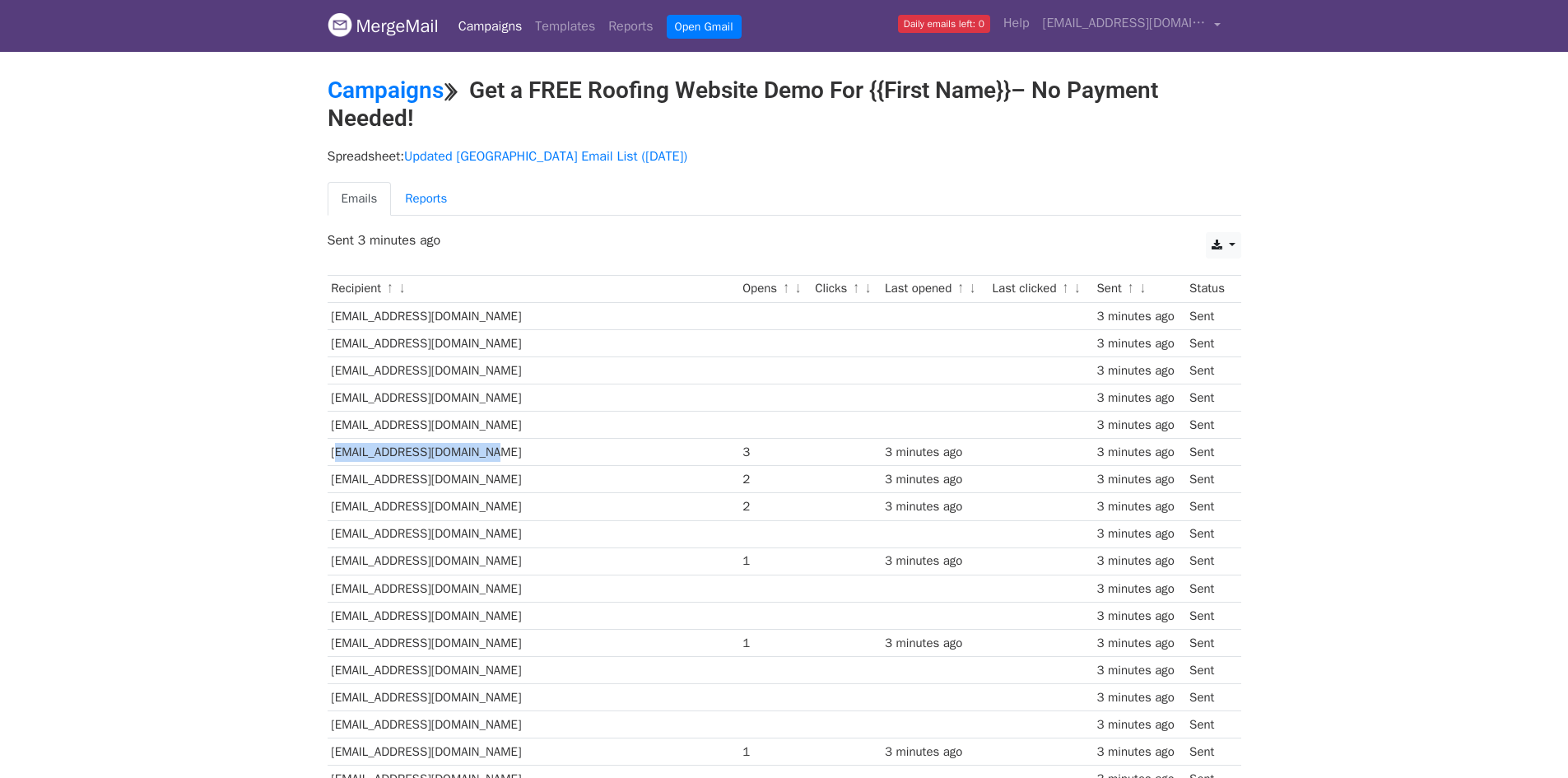 drag, startPoint x: 507, startPoint y: 446, endPoint x: 329, endPoint y: 450, distance: 178.04494 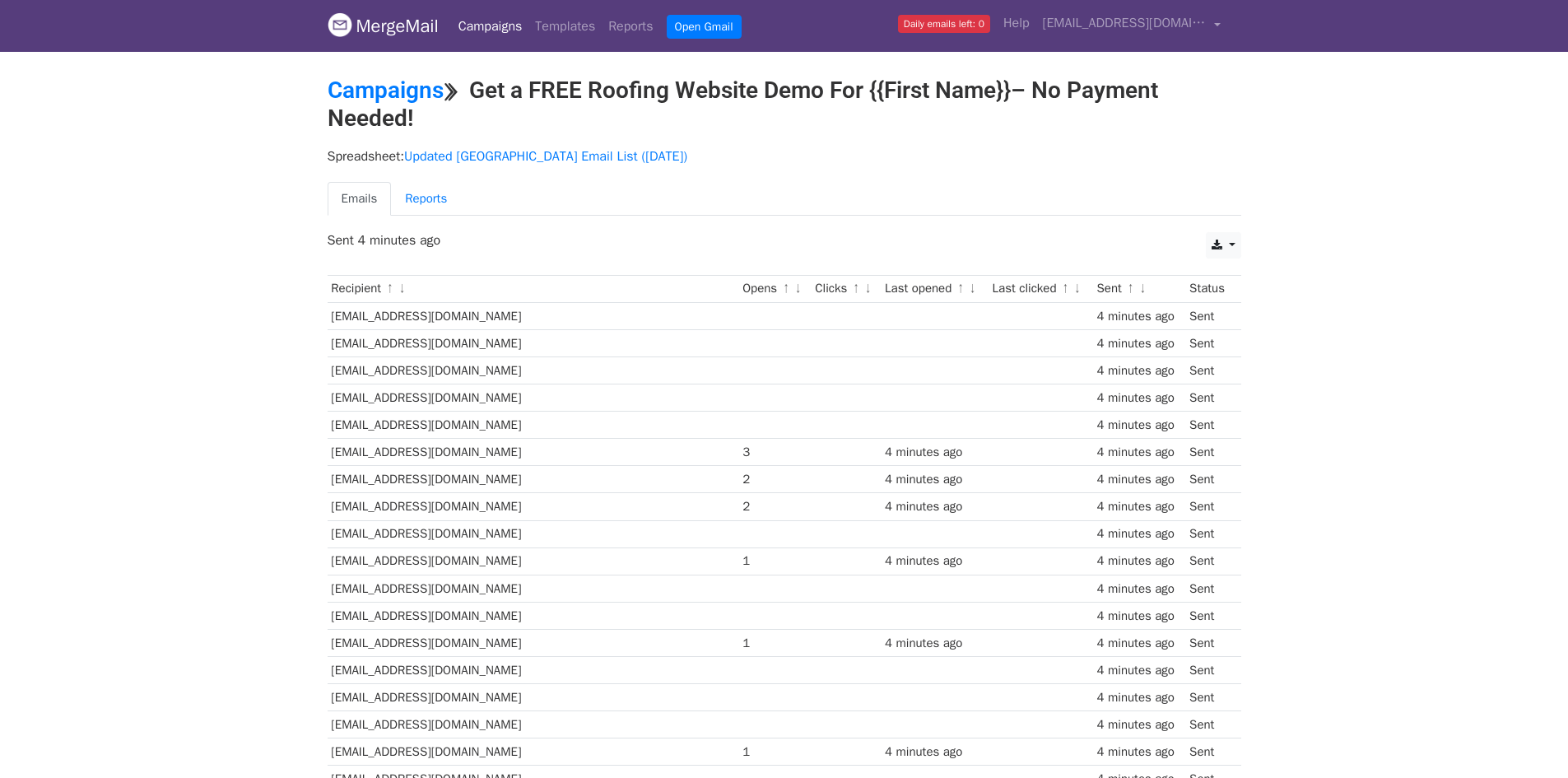 scroll, scrollTop: 0, scrollLeft: 0, axis: both 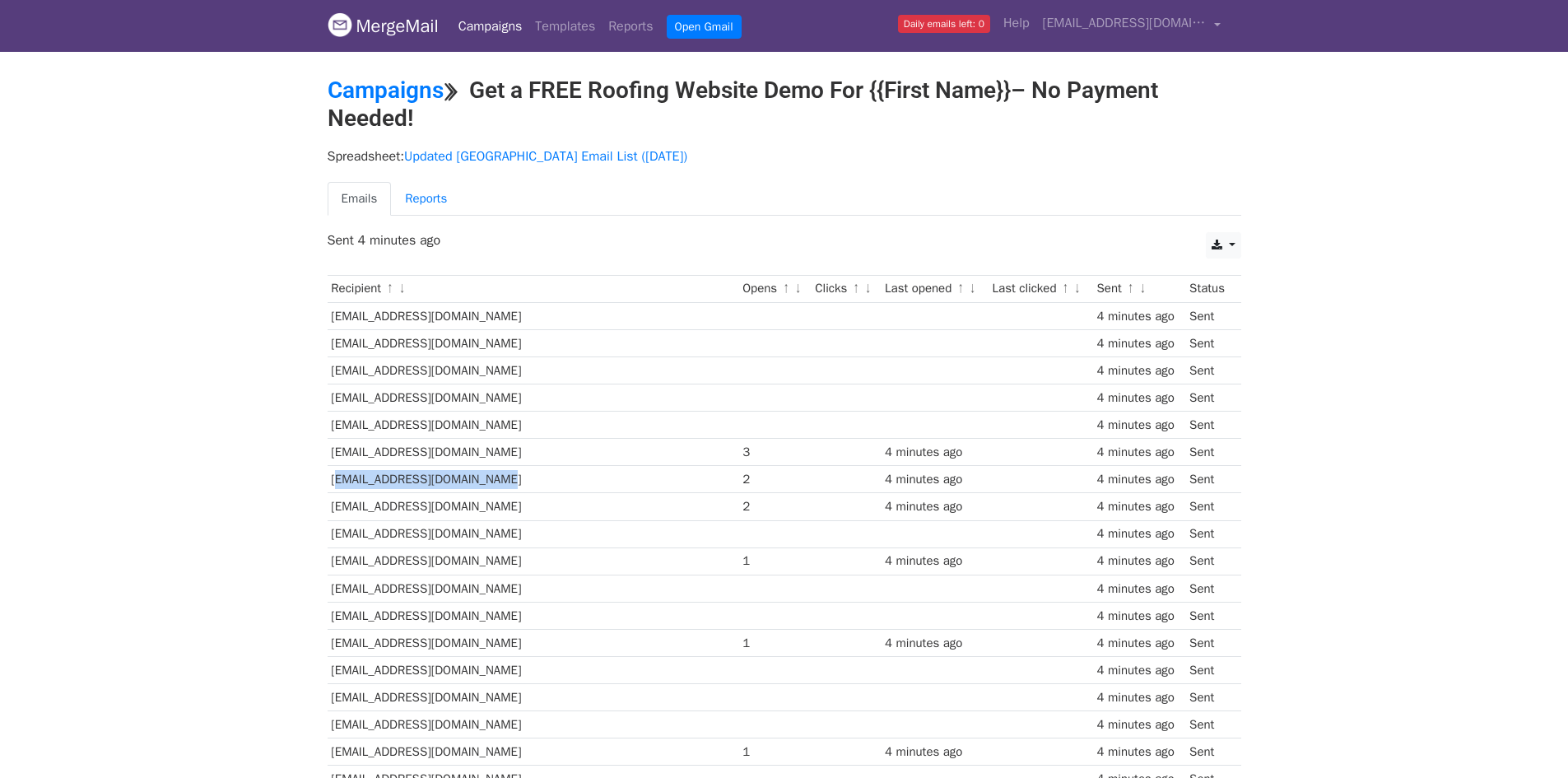 drag, startPoint x: 486, startPoint y: 479, endPoint x: 330, endPoint y: 481, distance: 156.01282 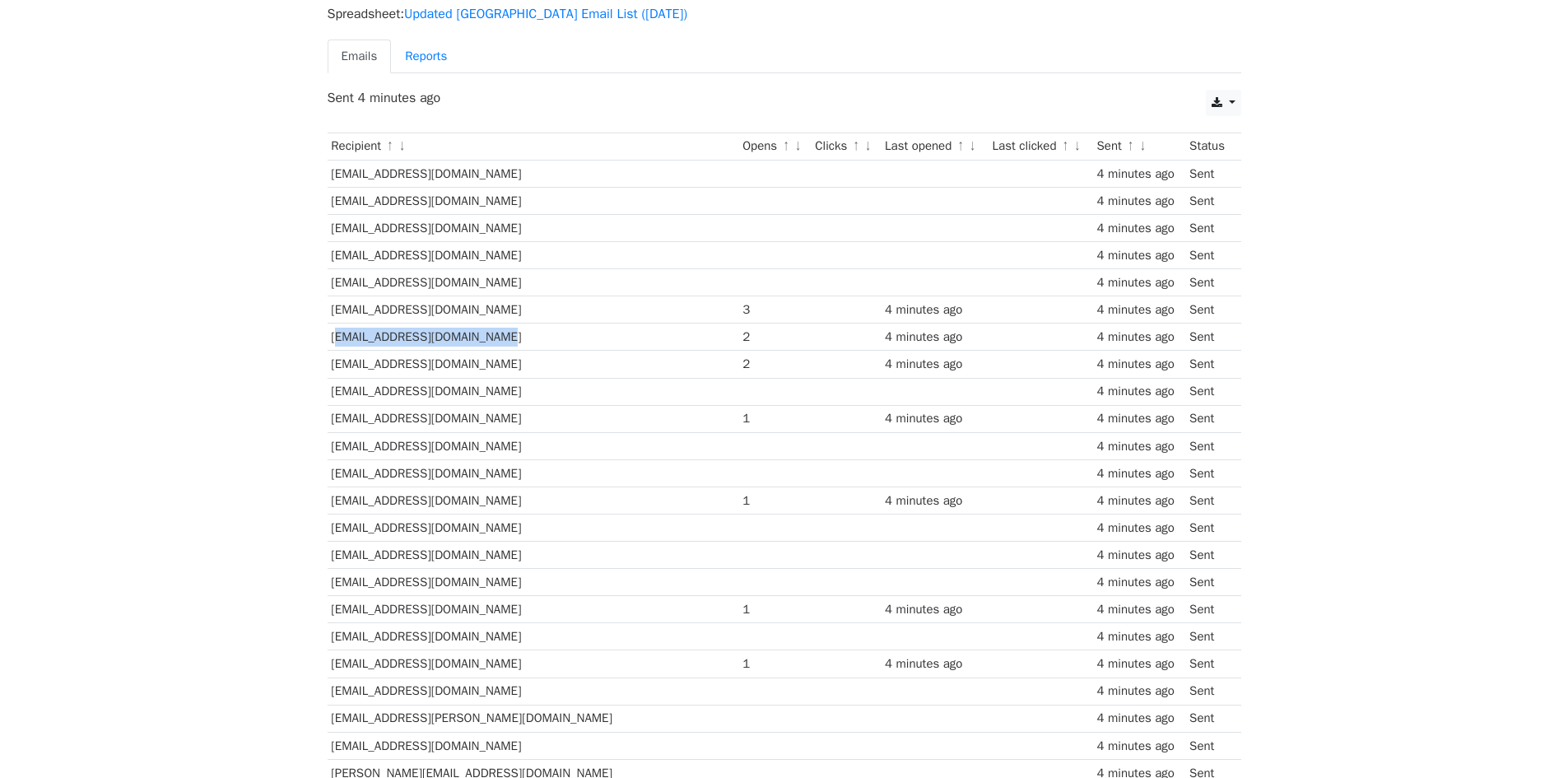 scroll, scrollTop: 0, scrollLeft: 0, axis: both 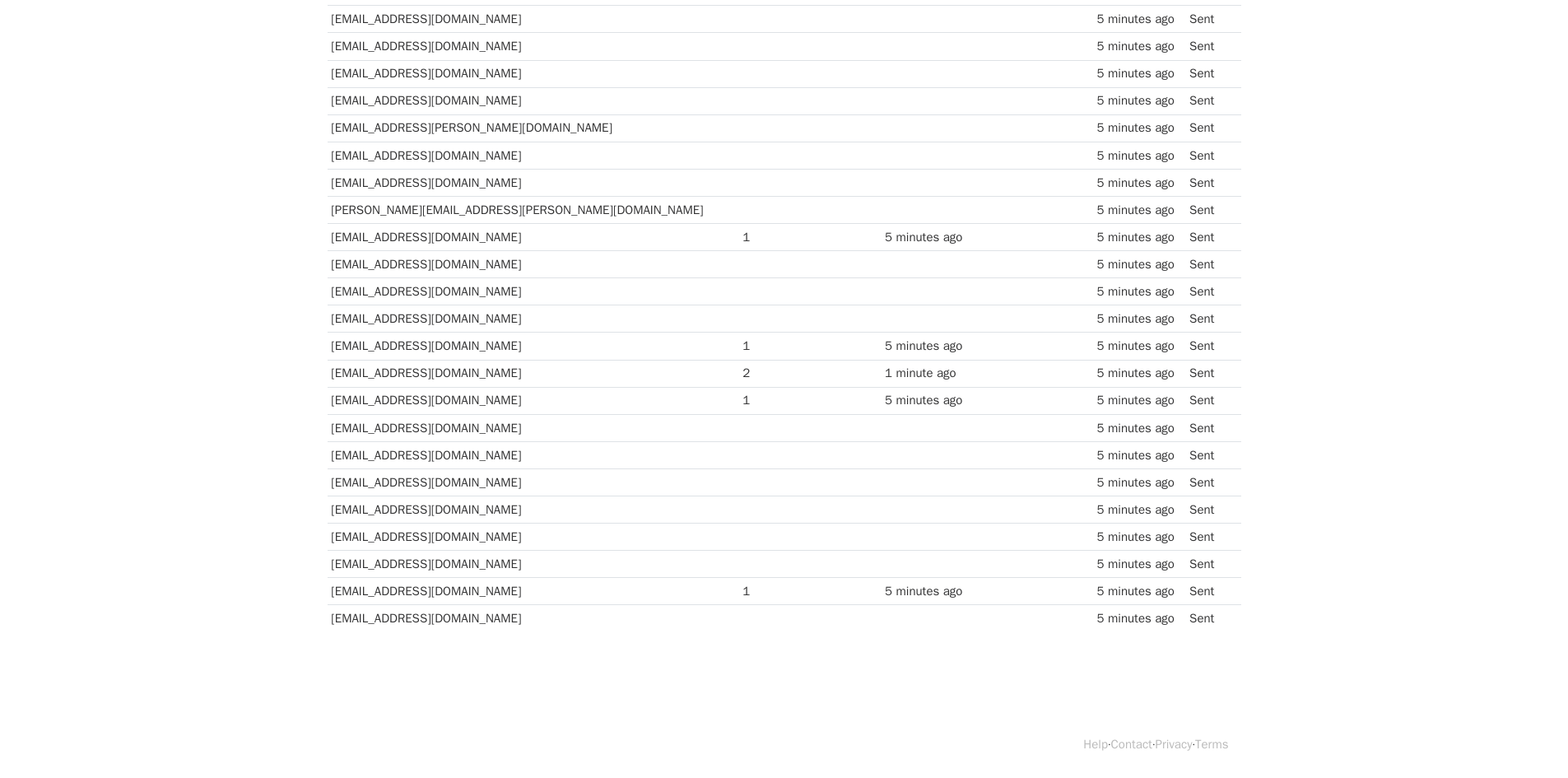 drag, startPoint x: 505, startPoint y: 380, endPoint x: 328, endPoint y: 381, distance: 177.00282 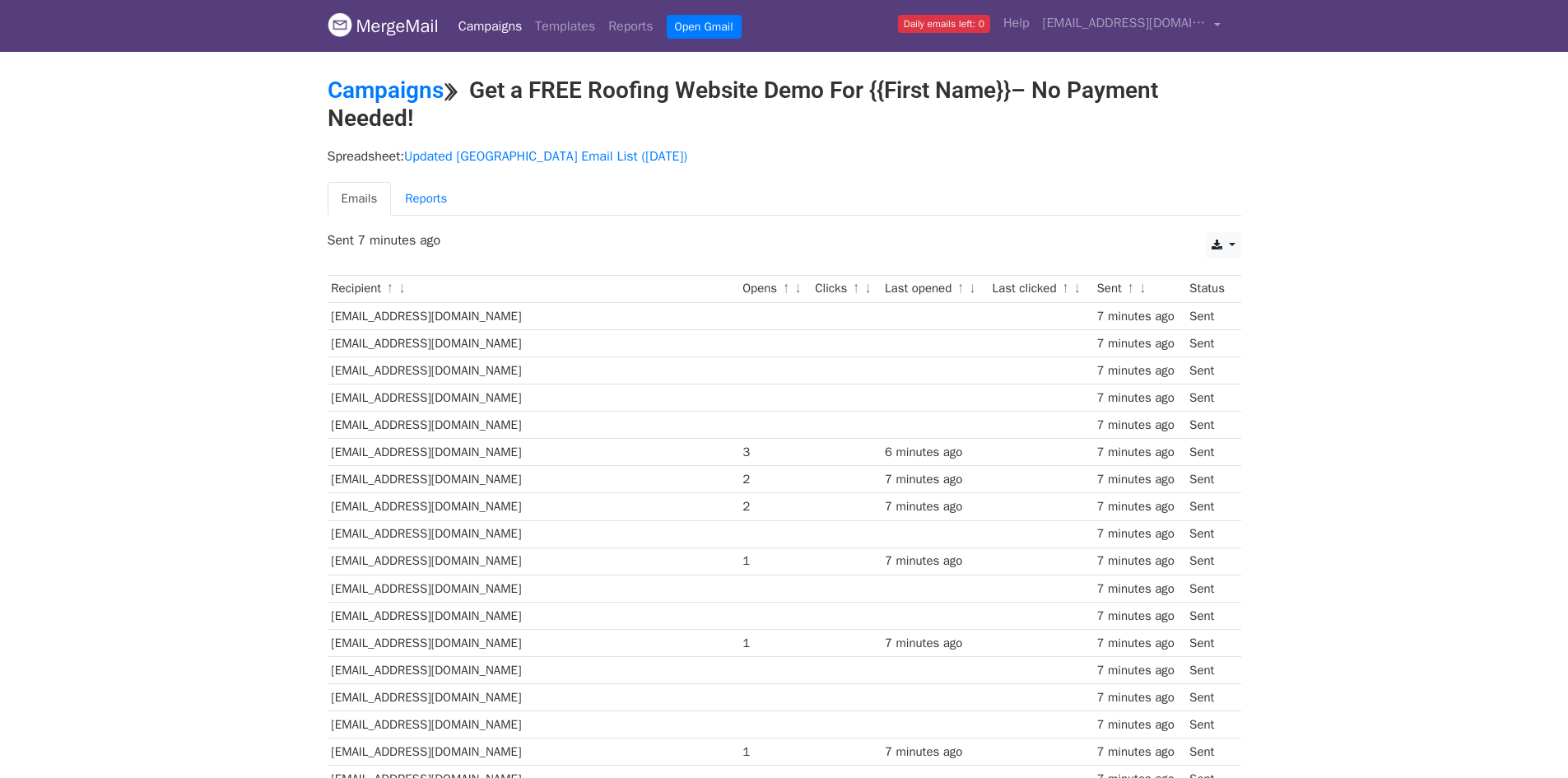 scroll, scrollTop: 1032, scrollLeft: 0, axis: vertical 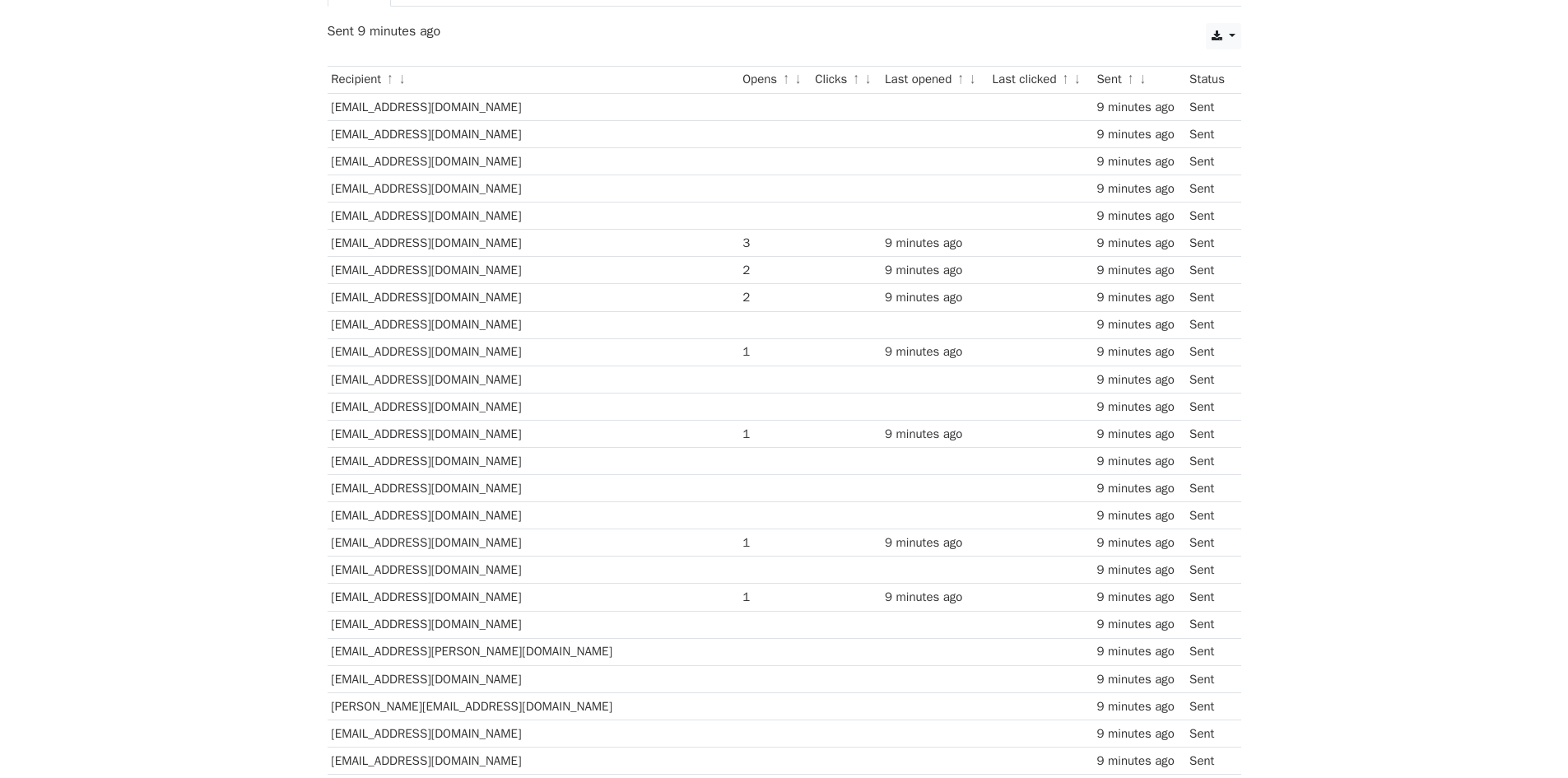 drag, startPoint x: 565, startPoint y: 214, endPoint x: 333, endPoint y: 300, distance: 247.42676 